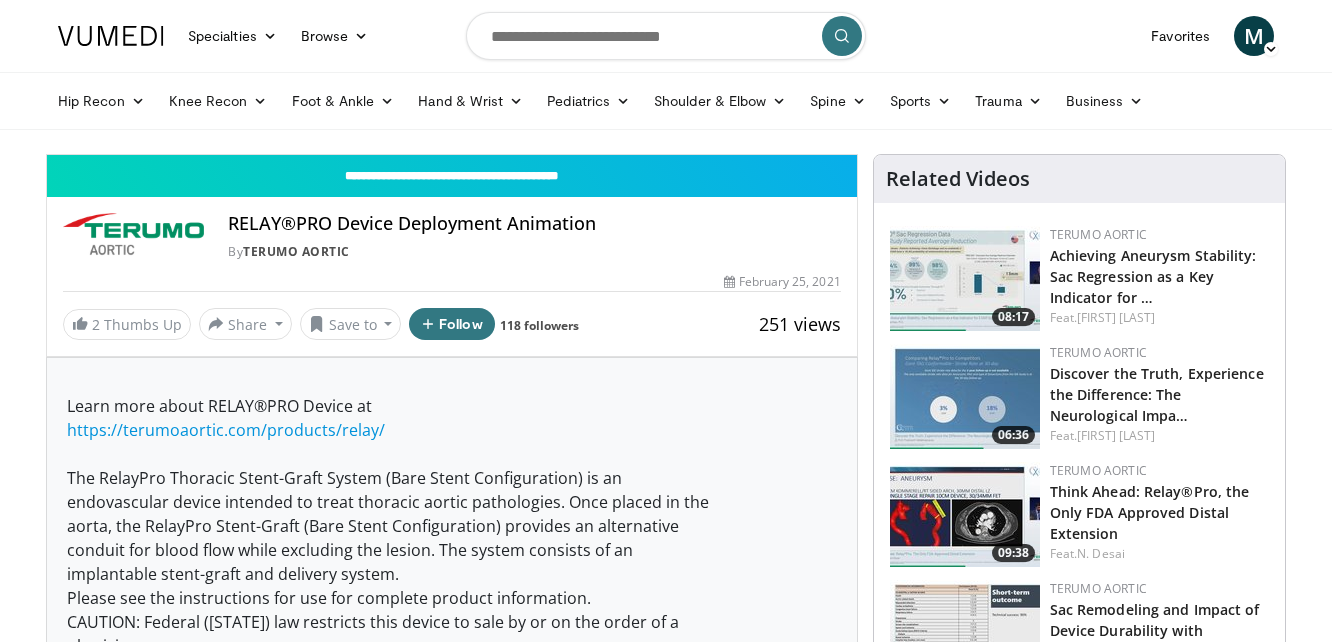 scroll, scrollTop: 0, scrollLeft: 0, axis: both 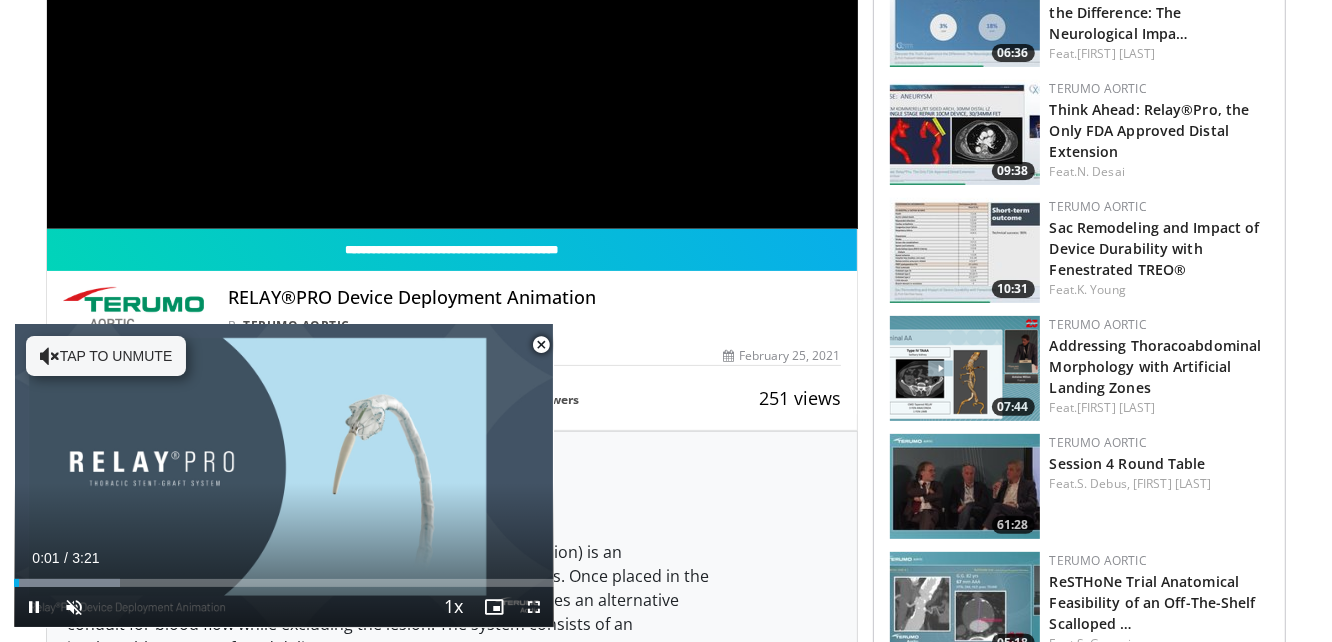 click at bounding box center [541, 345] 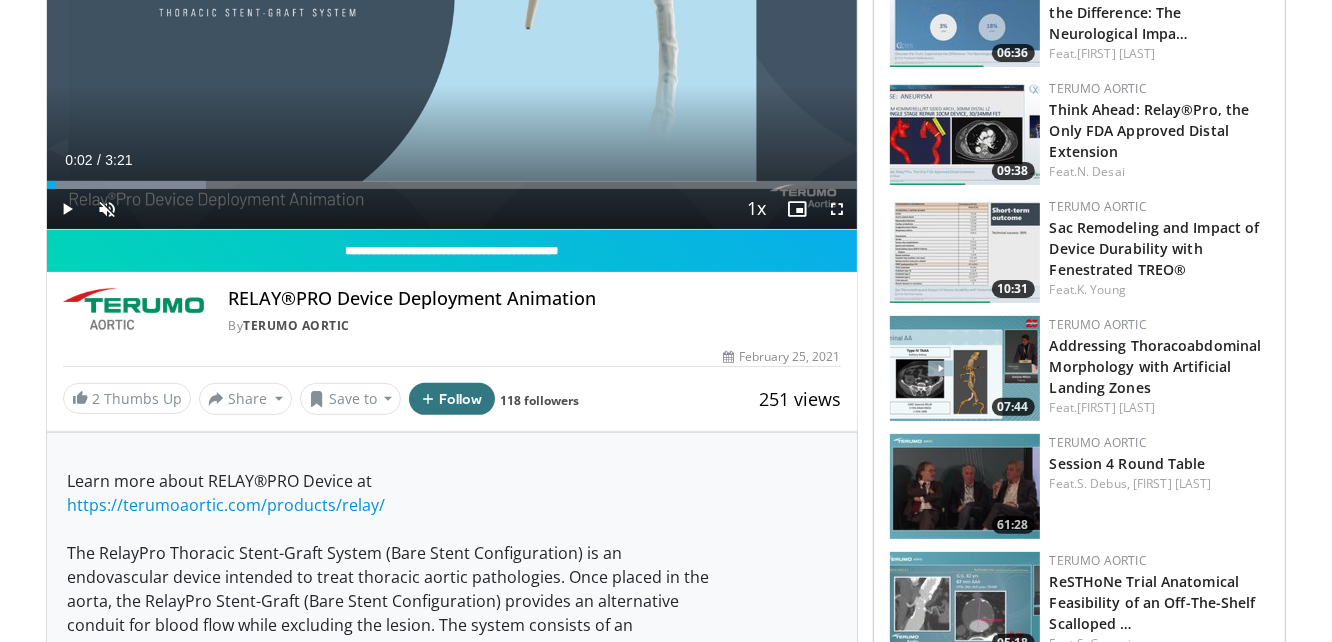 click on "RELAY®PRO Device Deployment Animation" at bounding box center (534, 299) 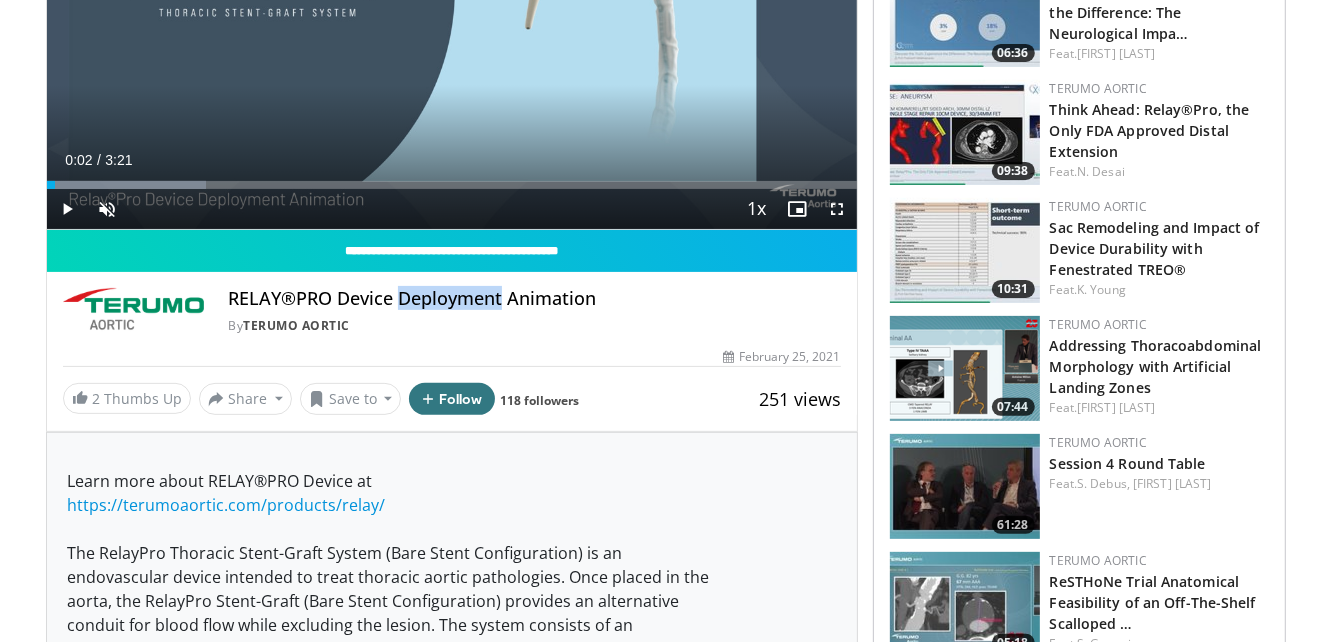 click on "RELAY®PRO Device Deployment Animation" at bounding box center (534, 299) 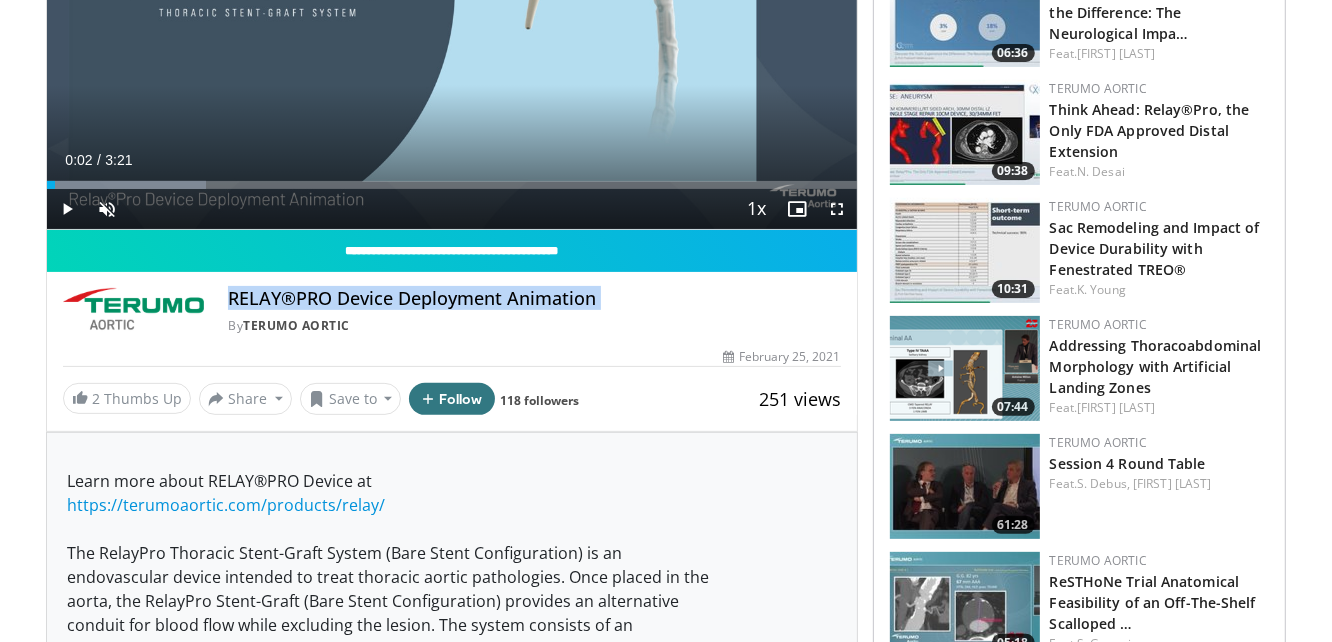 click on "RELAY®PRO Device Deployment Animation" at bounding box center (534, 299) 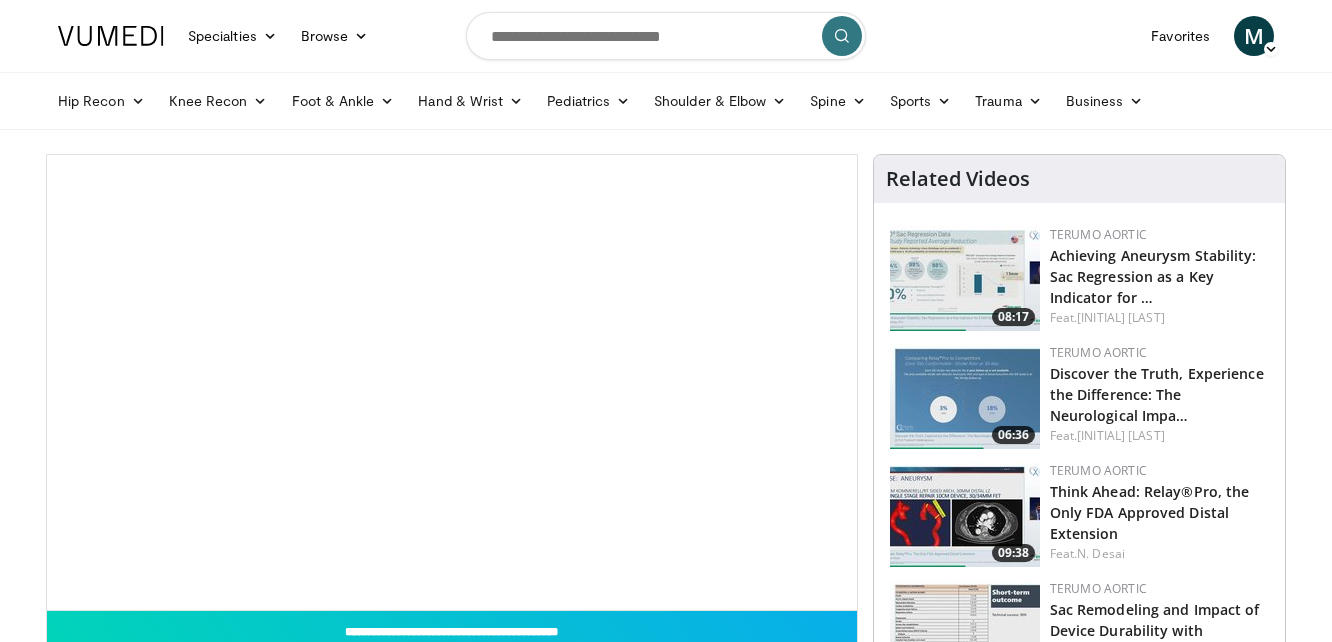 scroll, scrollTop: 0, scrollLeft: 0, axis: both 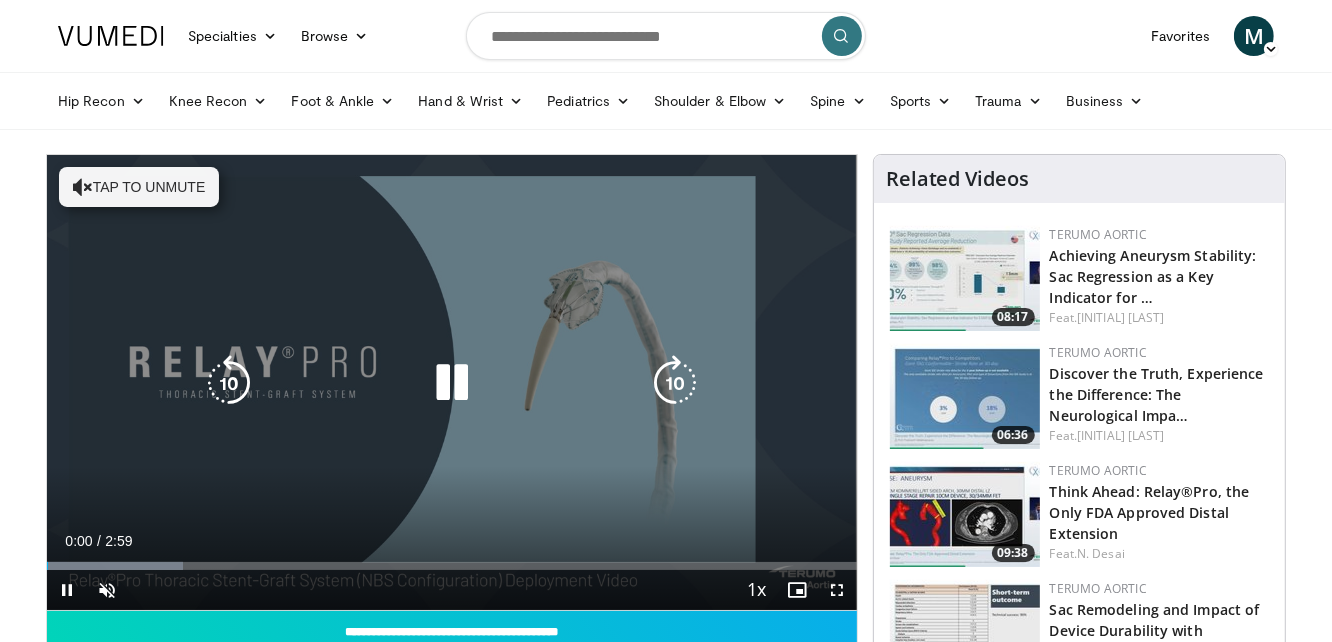 click at bounding box center [452, 383] 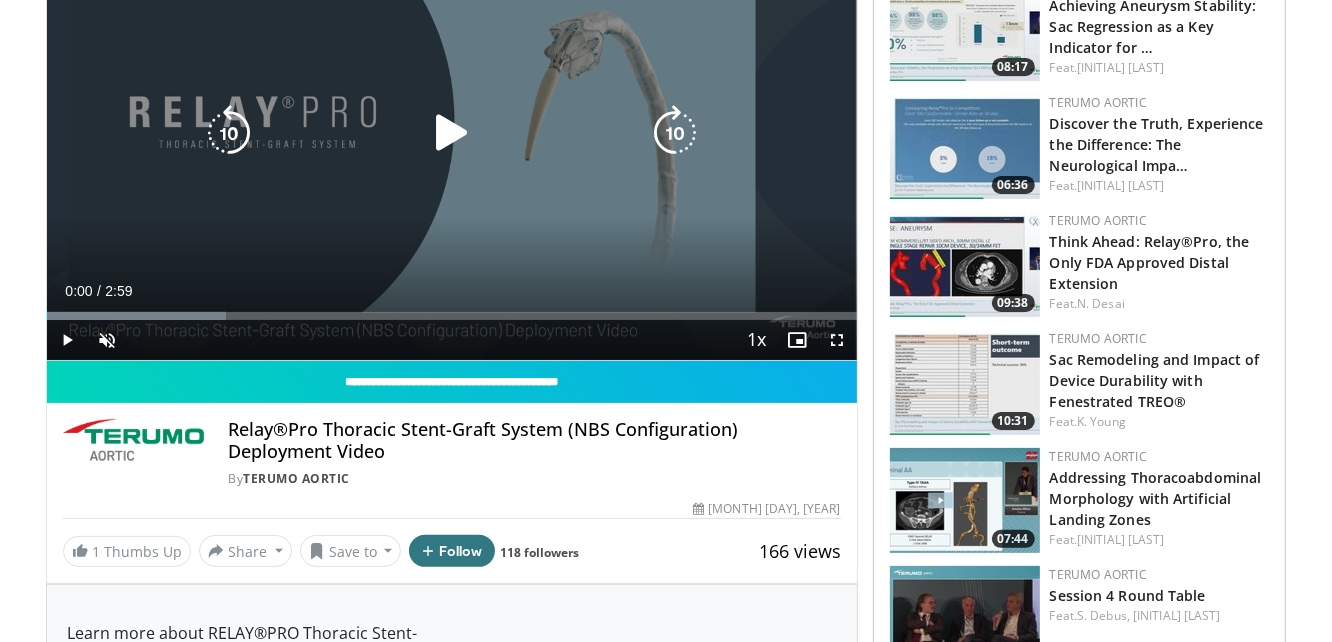 scroll, scrollTop: 270, scrollLeft: 0, axis: vertical 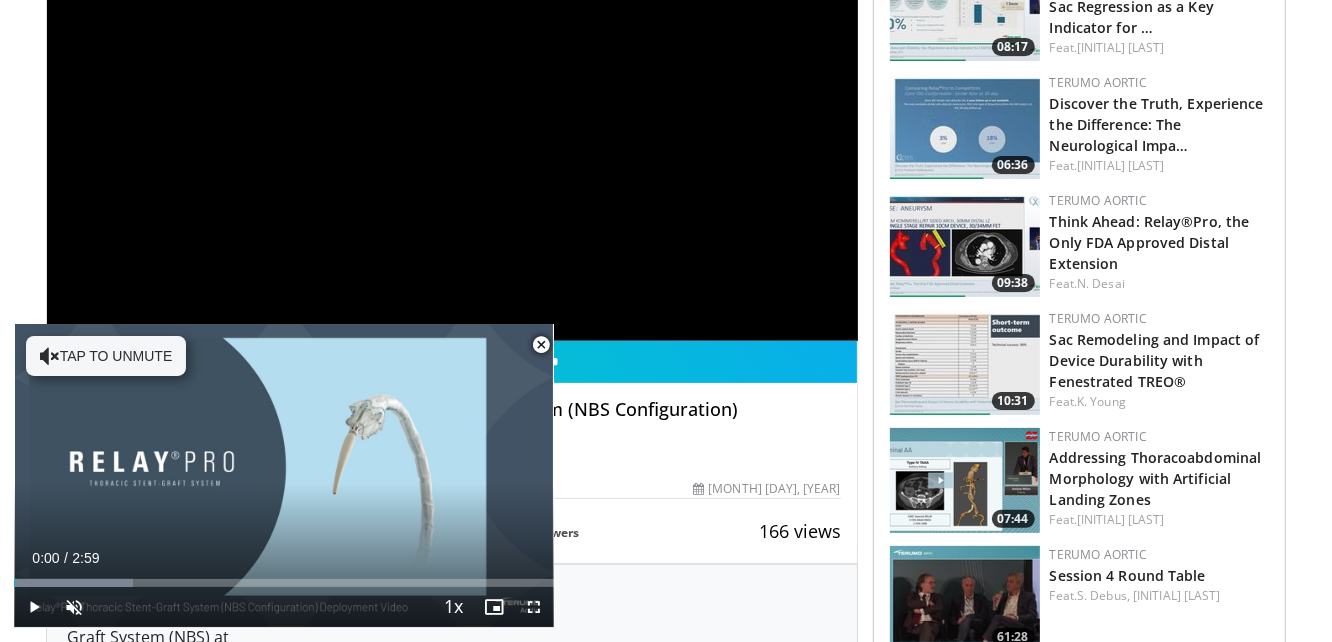 click at bounding box center (541, 345) 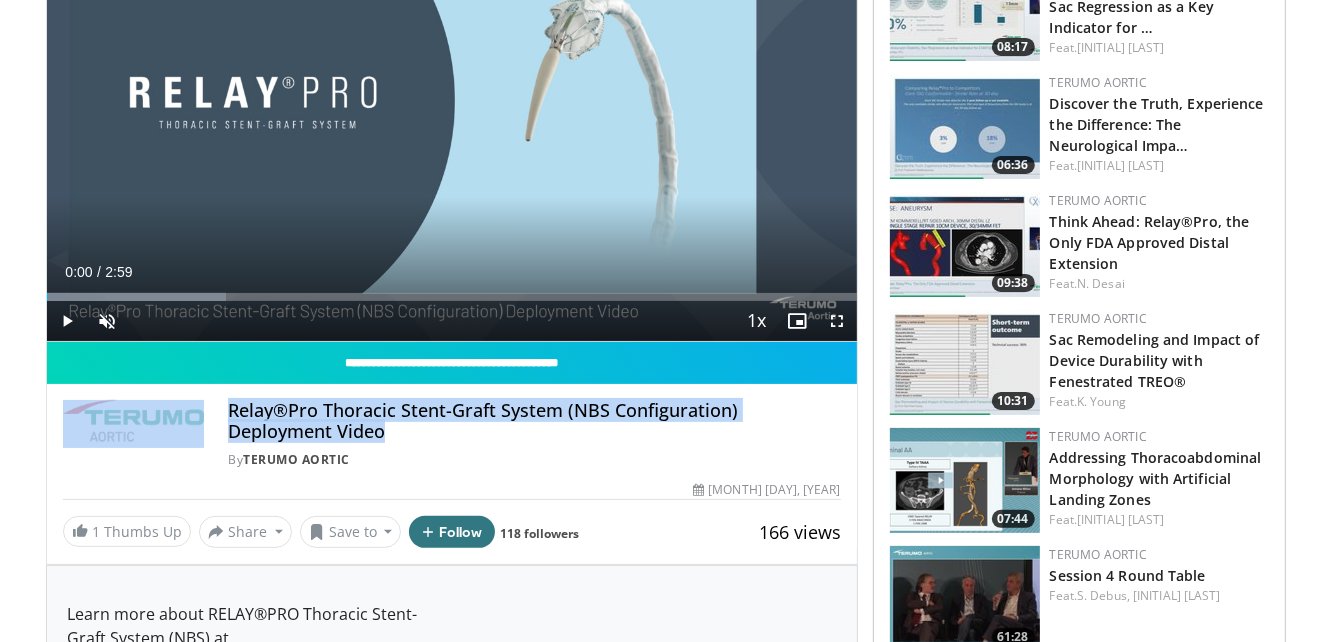 drag, startPoint x: 407, startPoint y: 433, endPoint x: 207, endPoint y: 420, distance: 200.42206 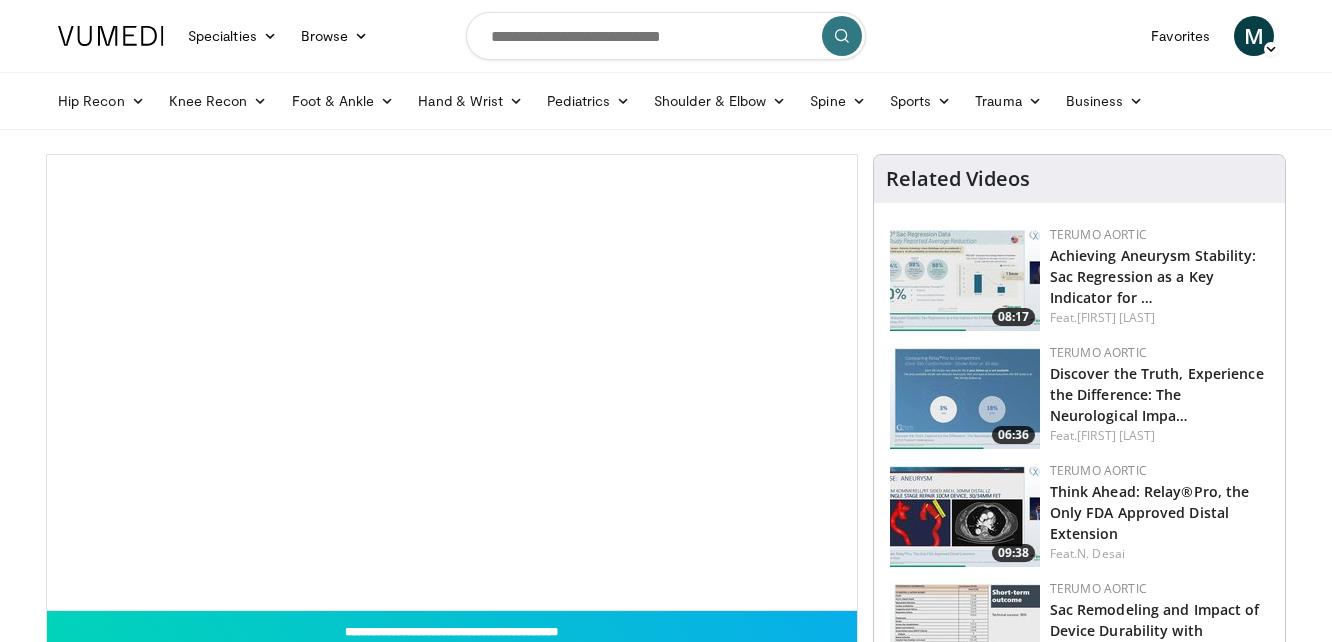 scroll, scrollTop: 0, scrollLeft: 0, axis: both 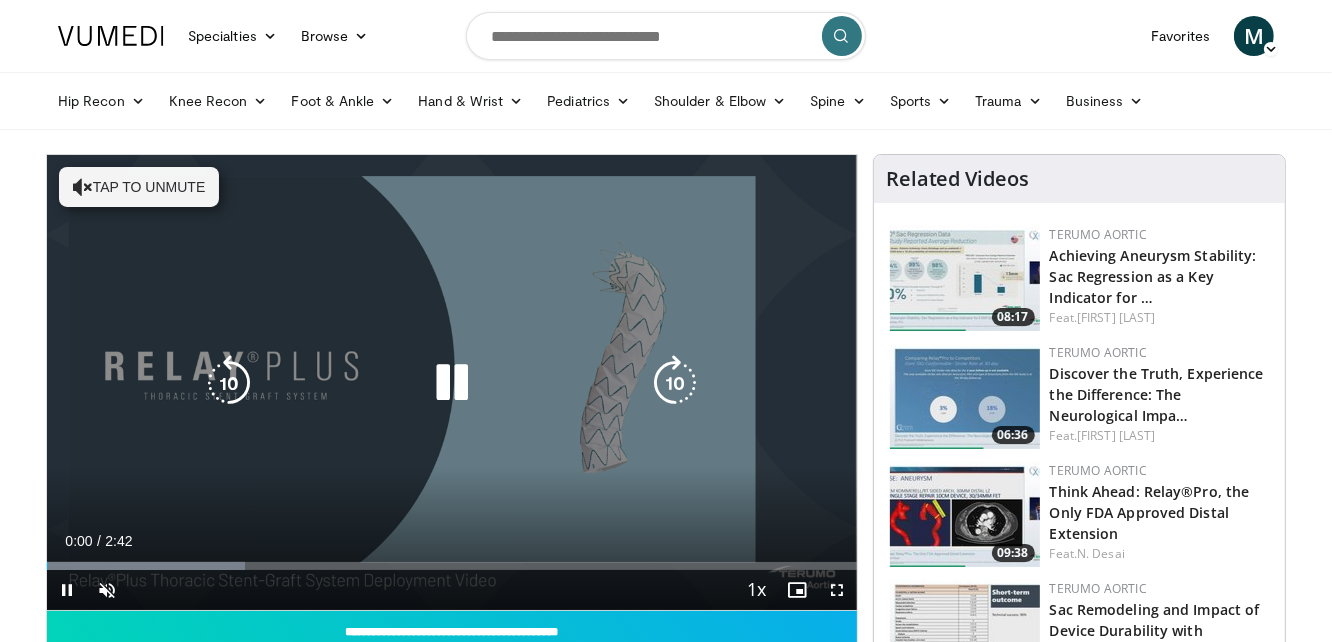click at bounding box center [452, 383] 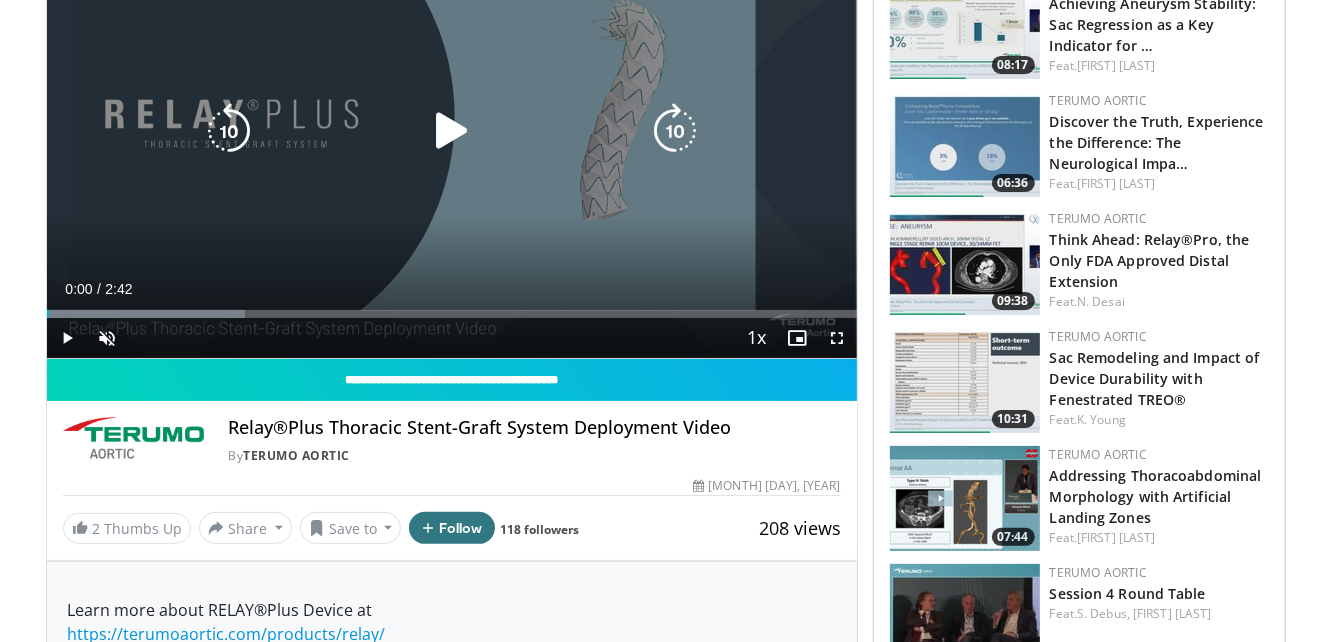 scroll, scrollTop: 284, scrollLeft: 0, axis: vertical 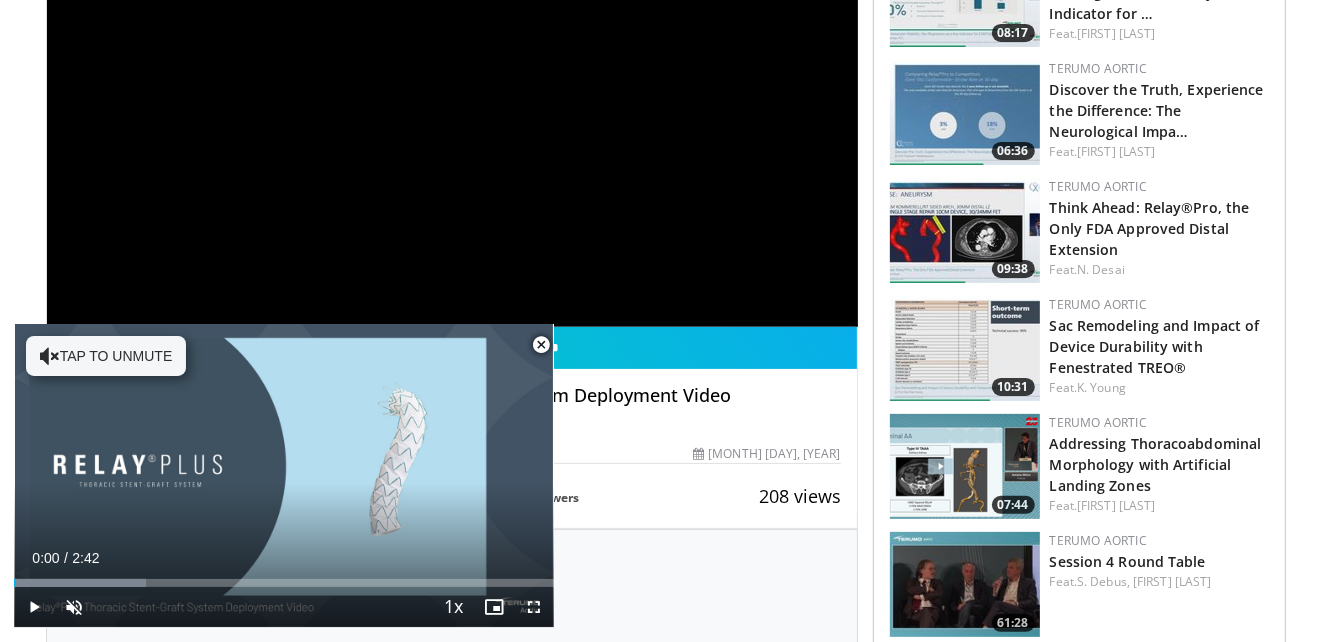 click at bounding box center (541, 345) 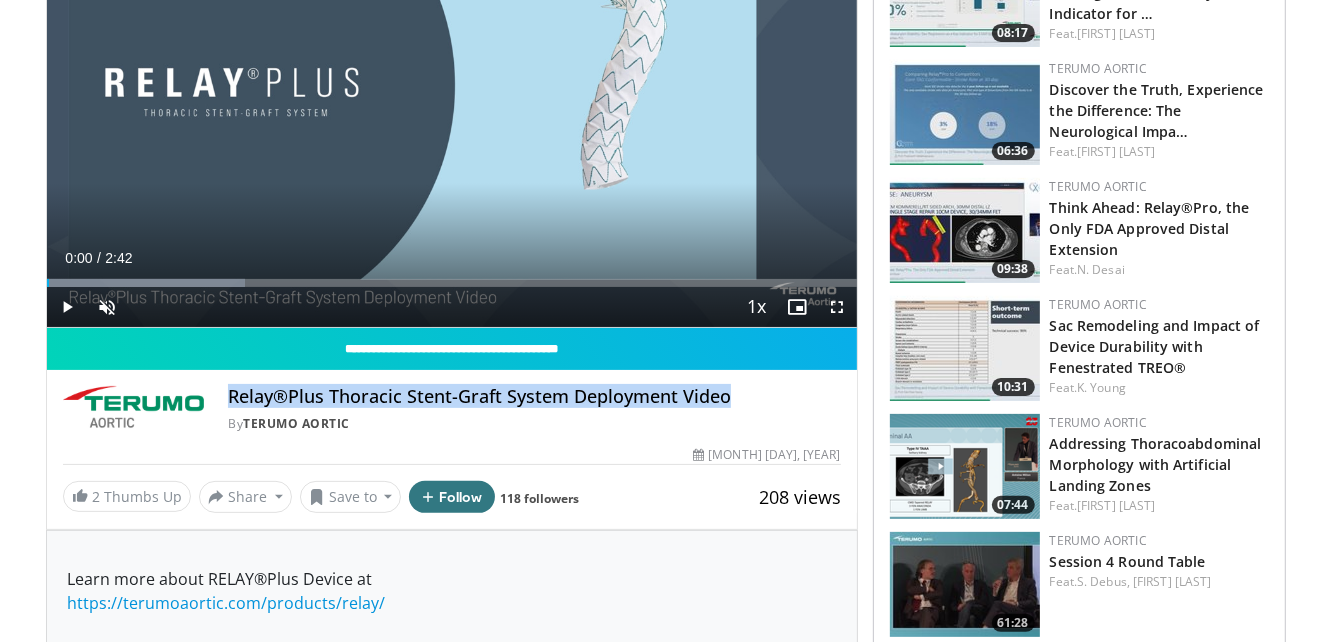 drag, startPoint x: 746, startPoint y: 395, endPoint x: 225, endPoint y: 387, distance: 521.0614 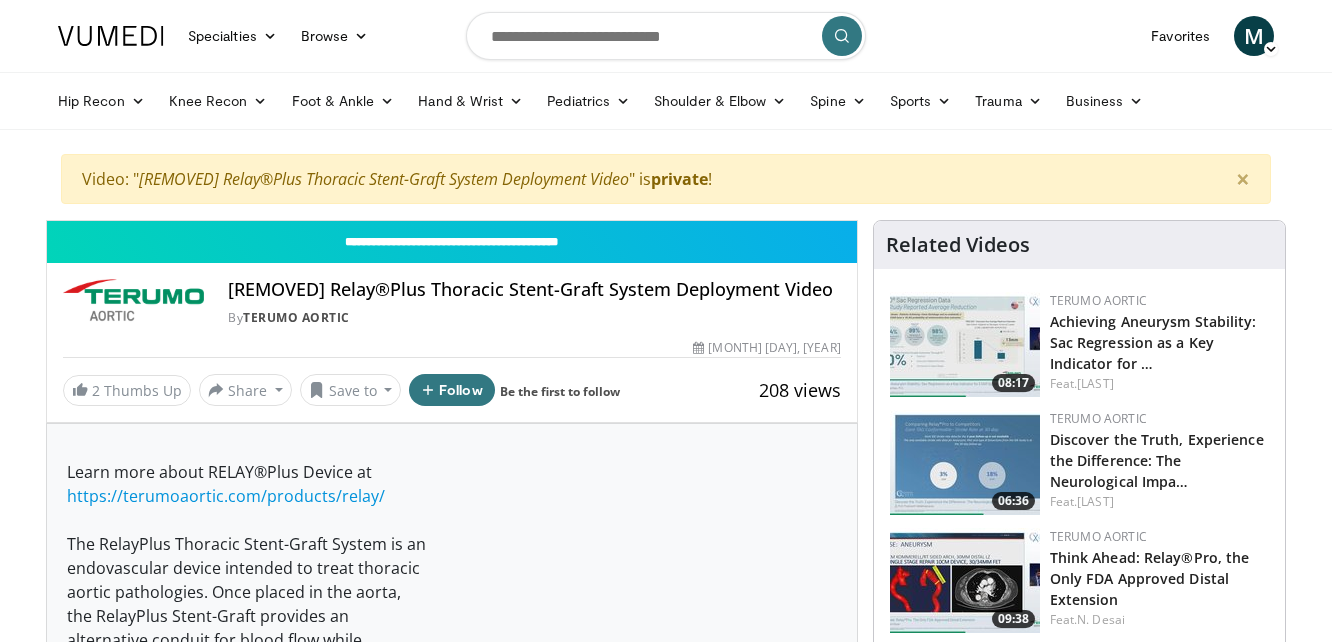 scroll, scrollTop: 0, scrollLeft: 0, axis: both 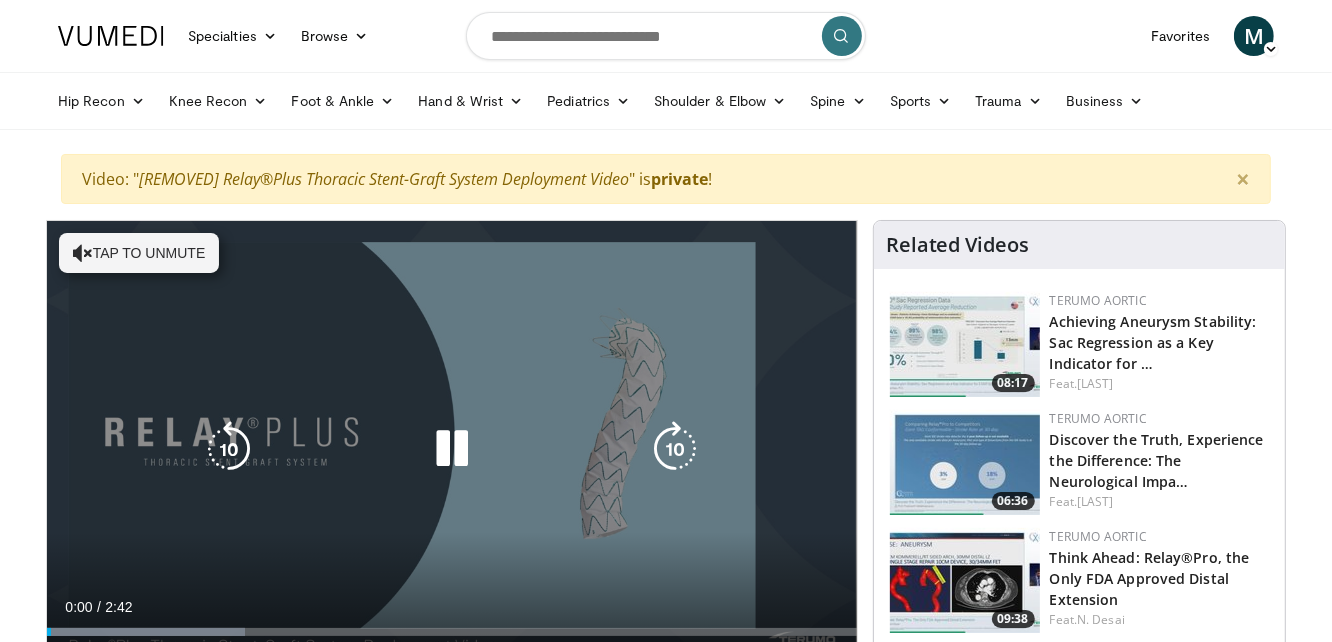 click at bounding box center [452, 449] 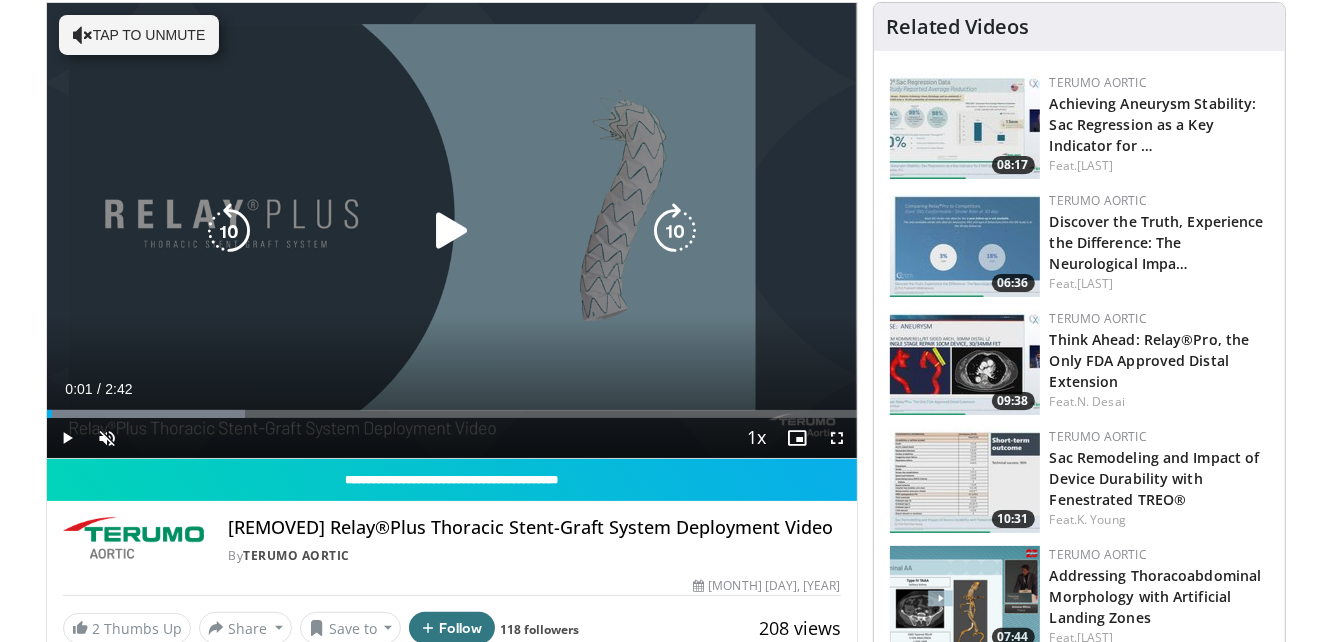 scroll, scrollTop: 224, scrollLeft: 0, axis: vertical 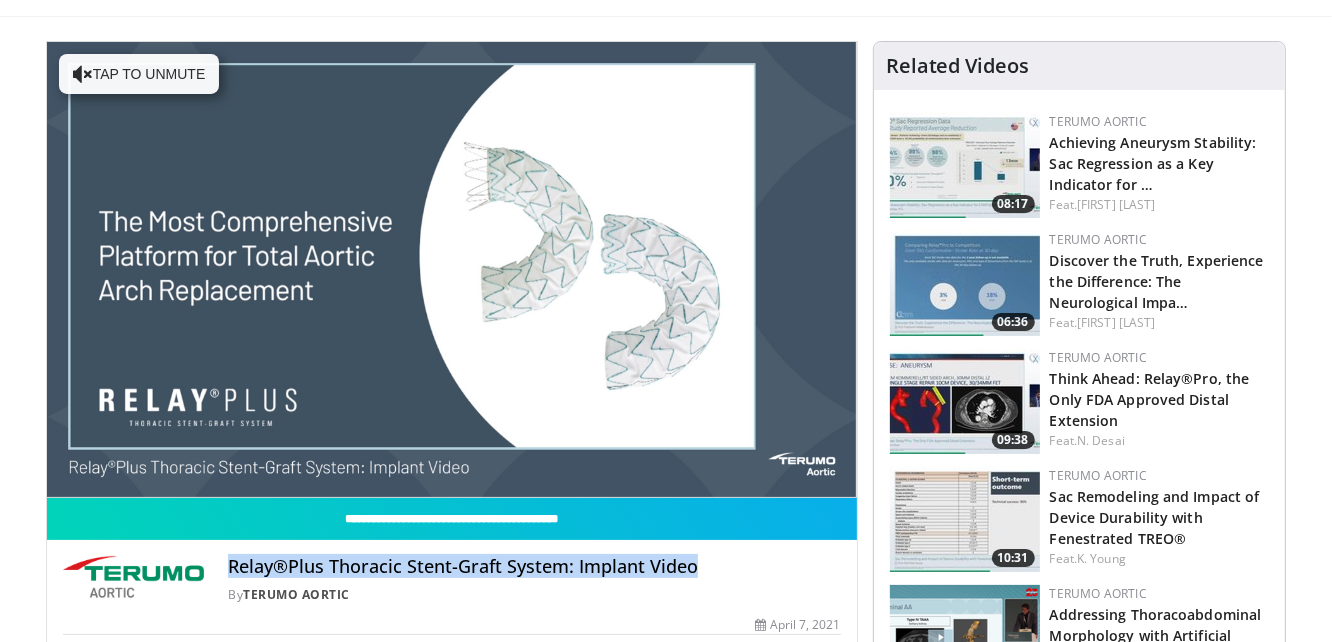 drag, startPoint x: 701, startPoint y: 568, endPoint x: 234, endPoint y: 565, distance: 467.00964 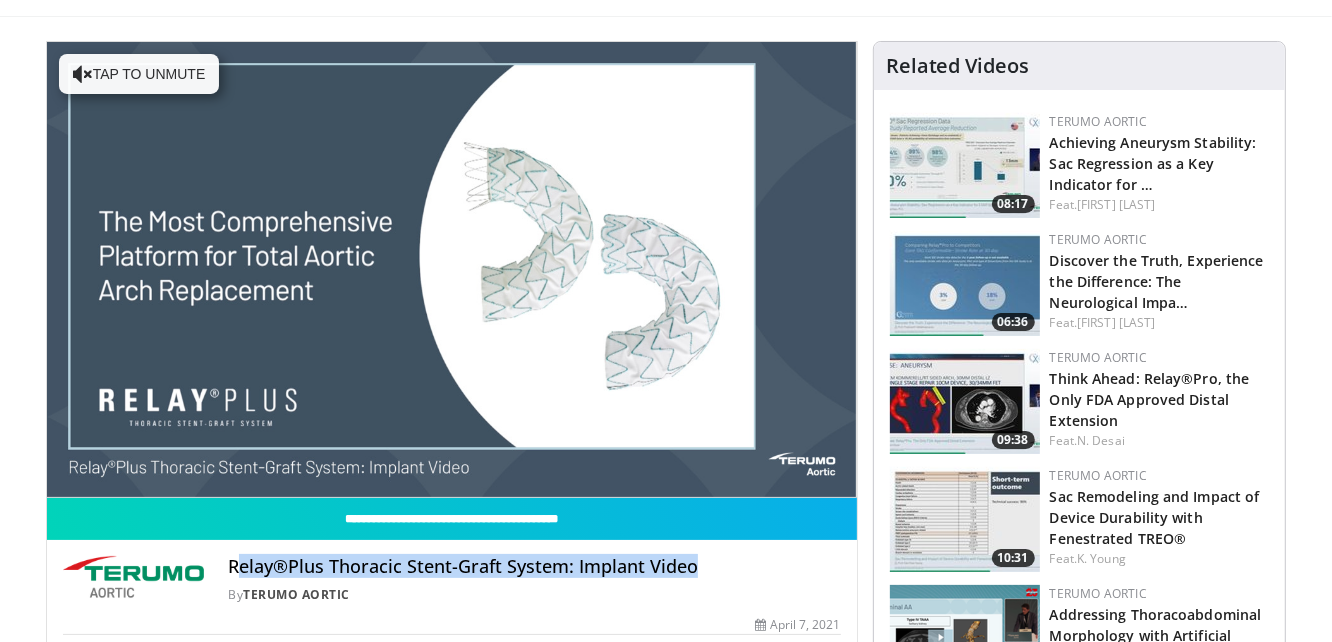 copy on "elay®Plus Thoracic Stent-Graft System: Implant Video" 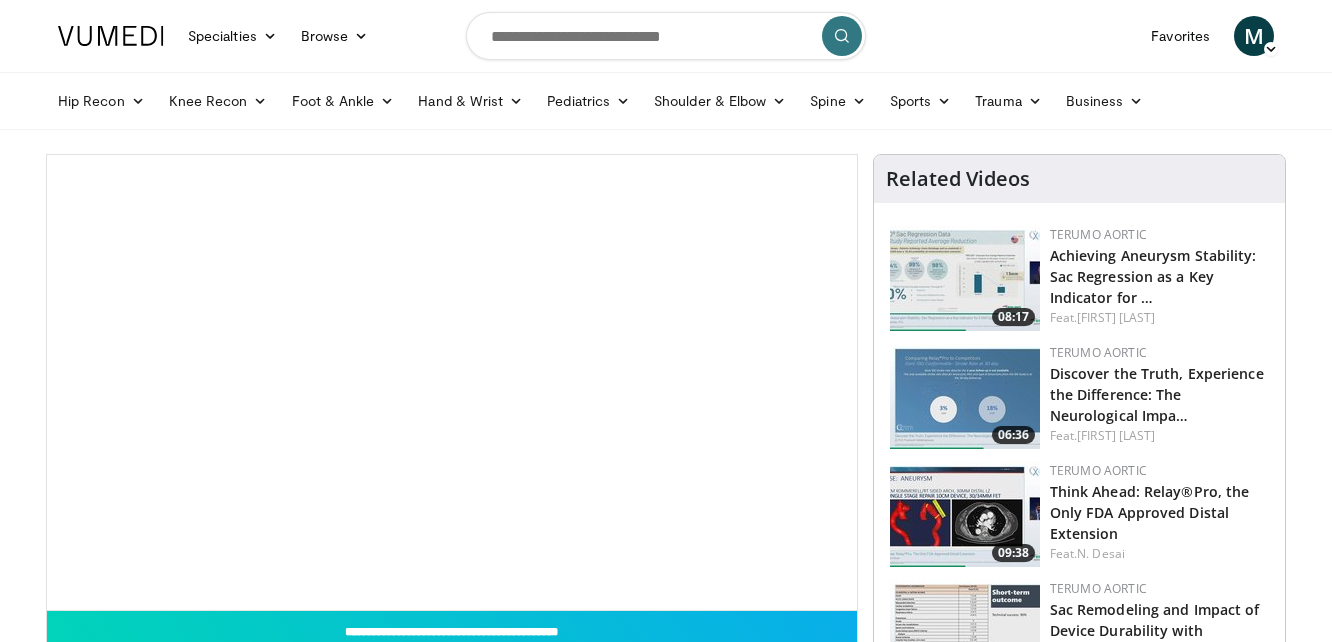 scroll, scrollTop: 0, scrollLeft: 0, axis: both 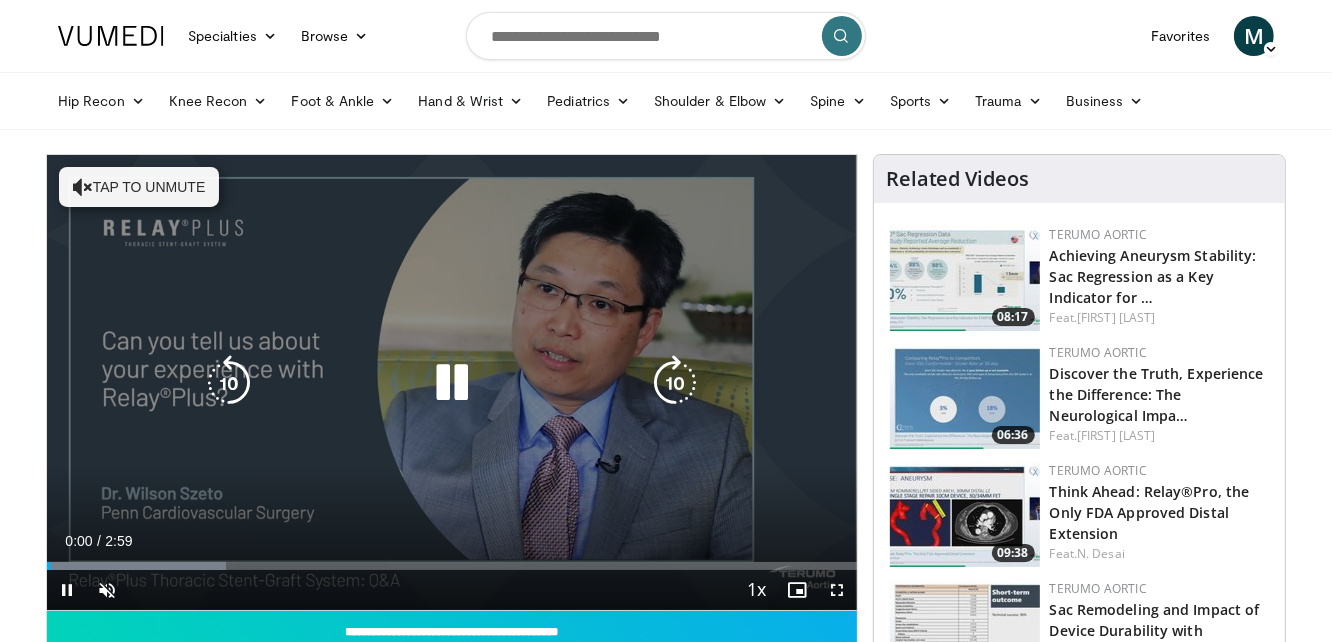 click at bounding box center (452, 383) 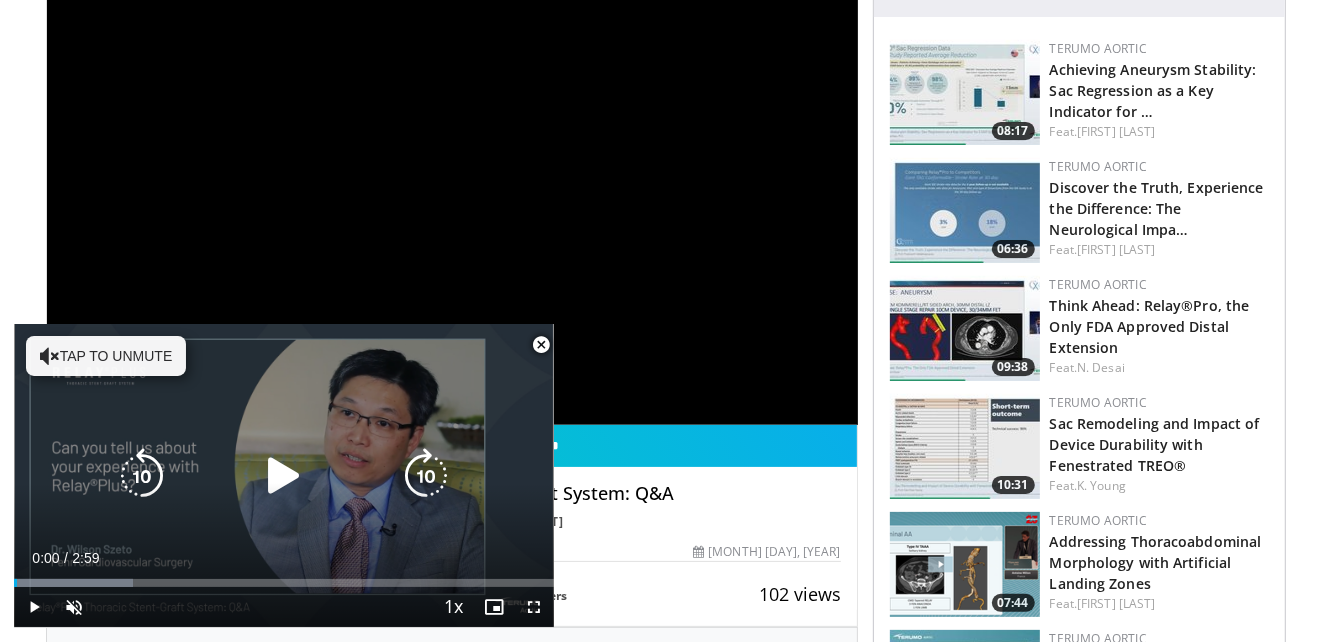 scroll, scrollTop: 304, scrollLeft: 0, axis: vertical 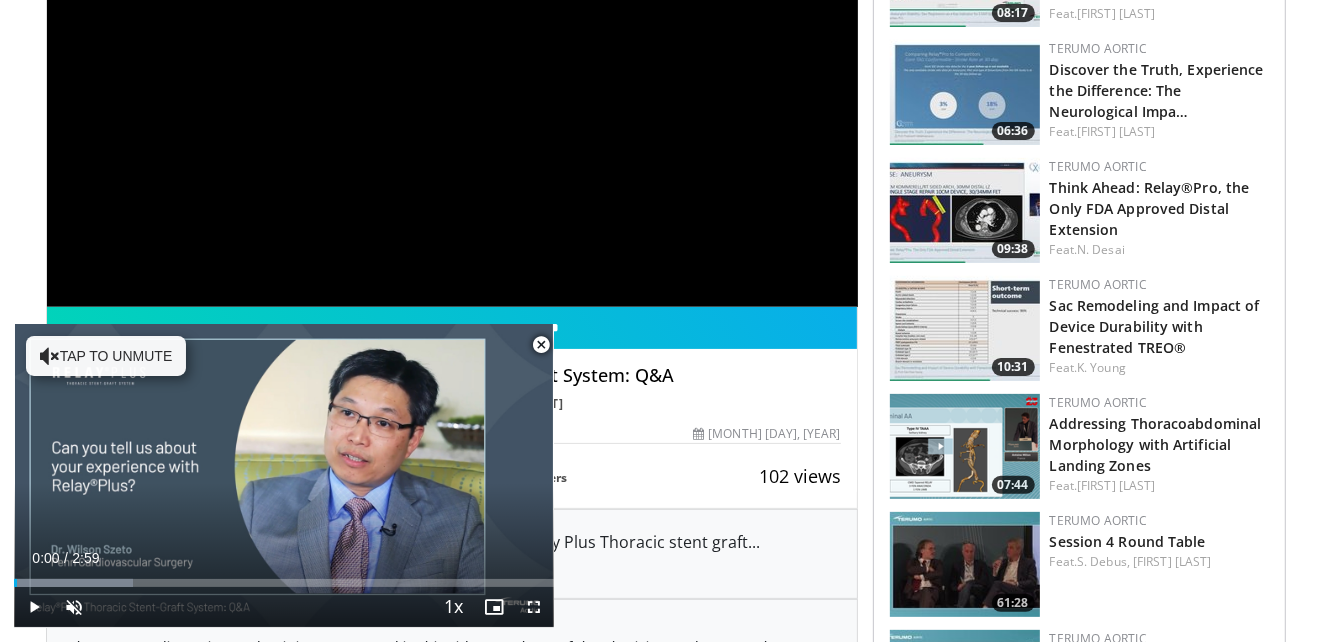 click at bounding box center [541, 345] 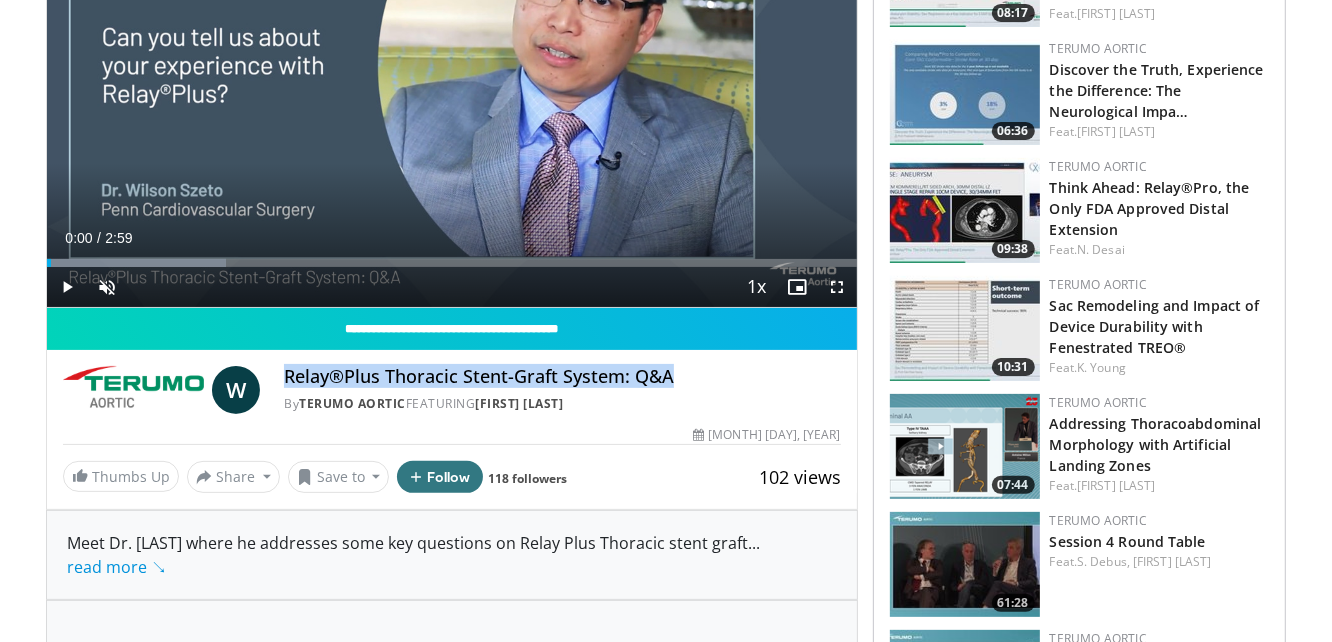drag, startPoint x: 676, startPoint y: 378, endPoint x: 274, endPoint y: 382, distance: 402.0199 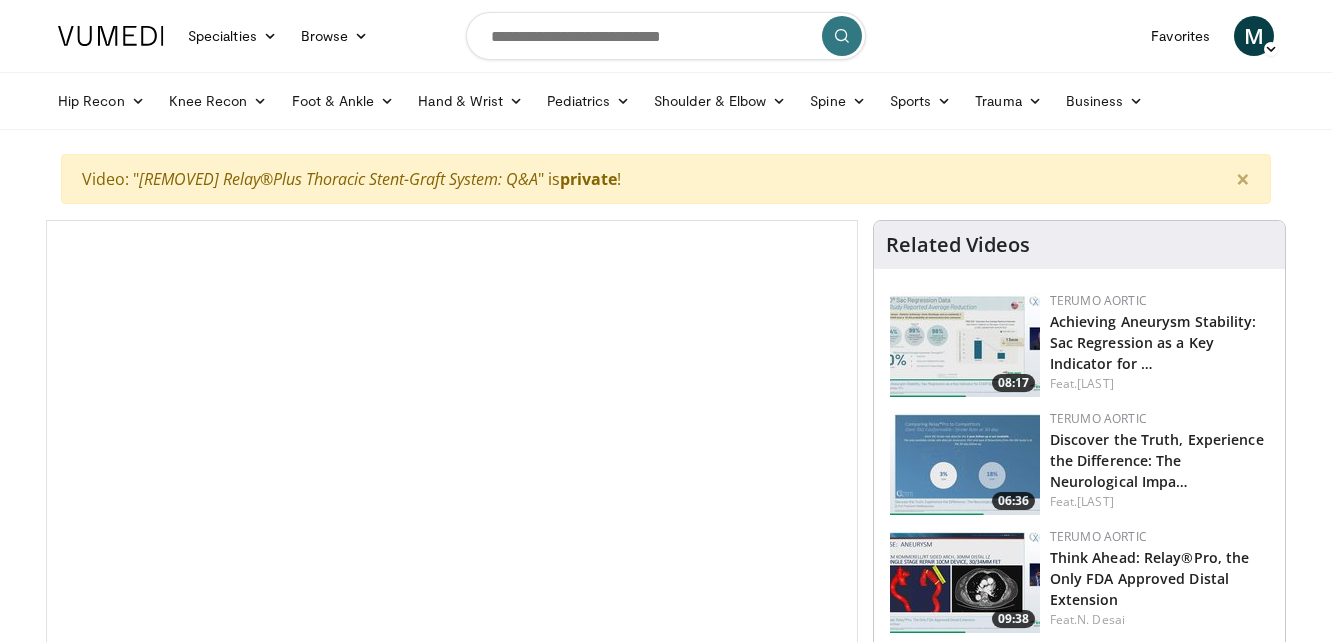 scroll, scrollTop: 304, scrollLeft: 0, axis: vertical 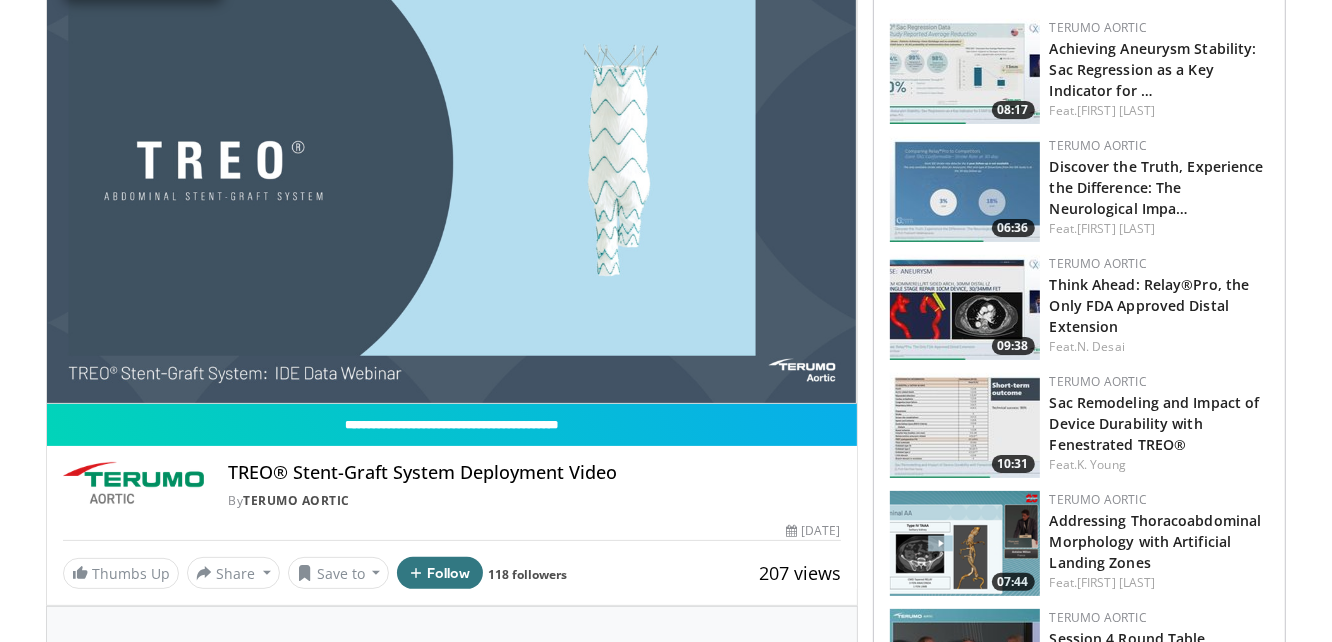 click on "TREO® Stent-Graft System Deployment Video" at bounding box center [534, 473] 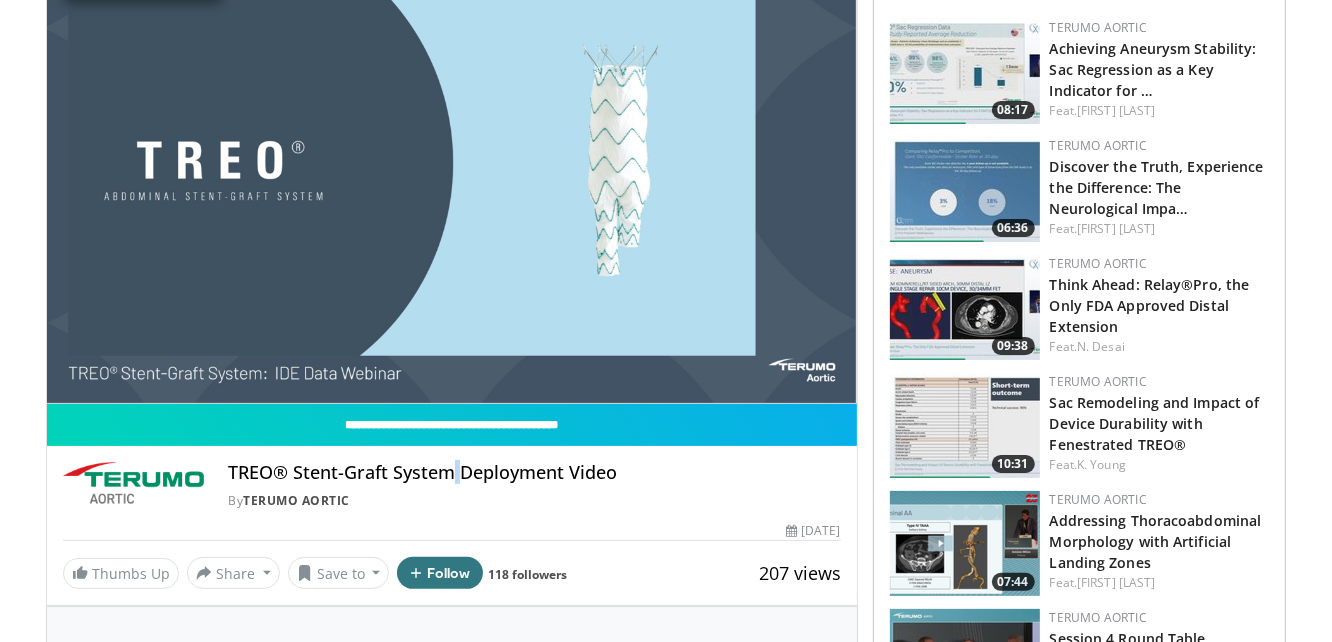 click on "TREO® Stent-Graft System Deployment Video" at bounding box center (534, 473) 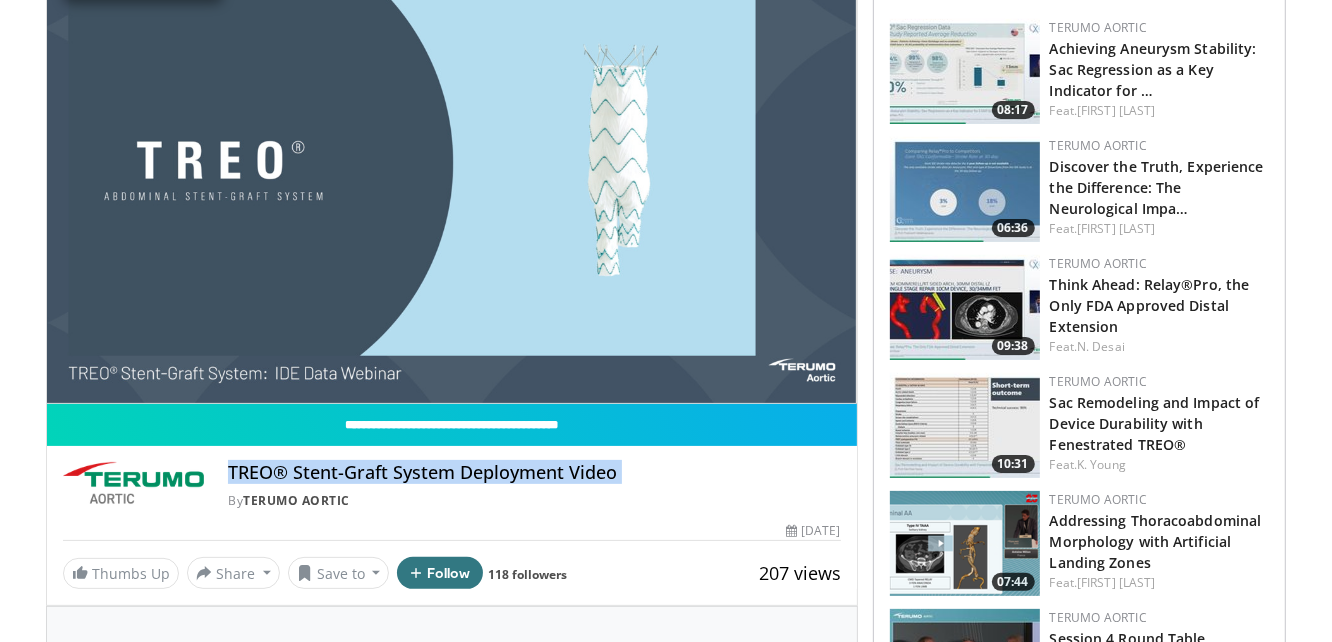 click on "TREO® Stent-Graft System Deployment Video" at bounding box center (534, 473) 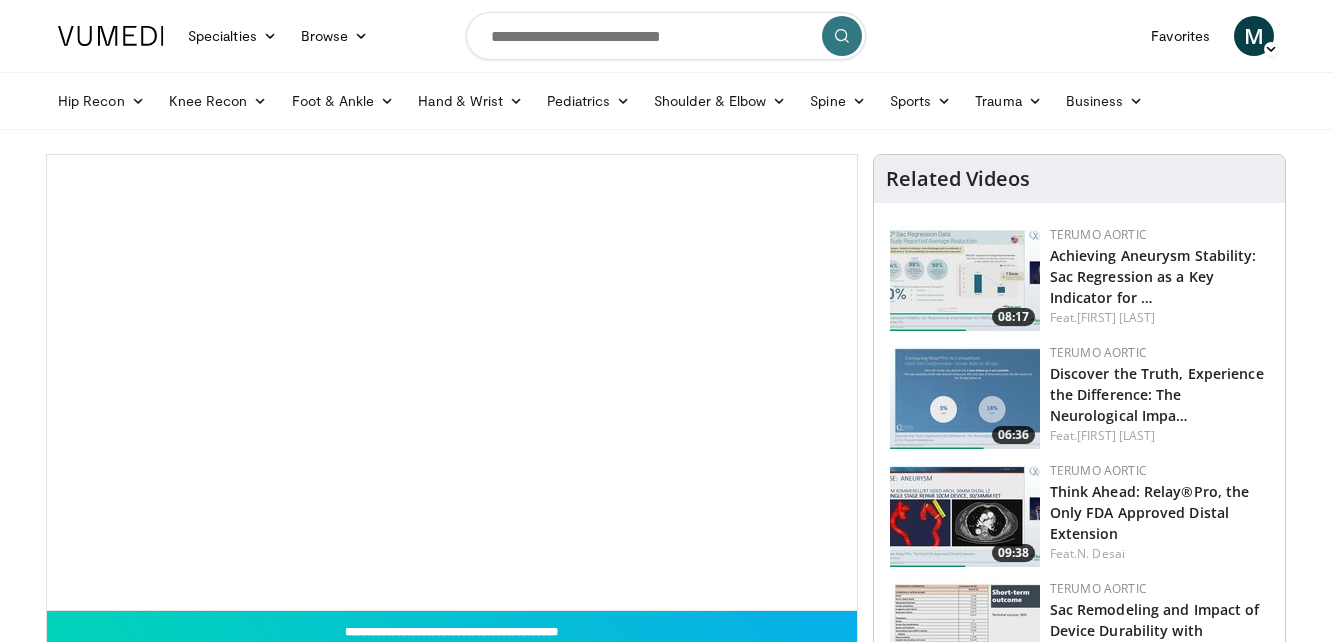 scroll, scrollTop: 0, scrollLeft: 0, axis: both 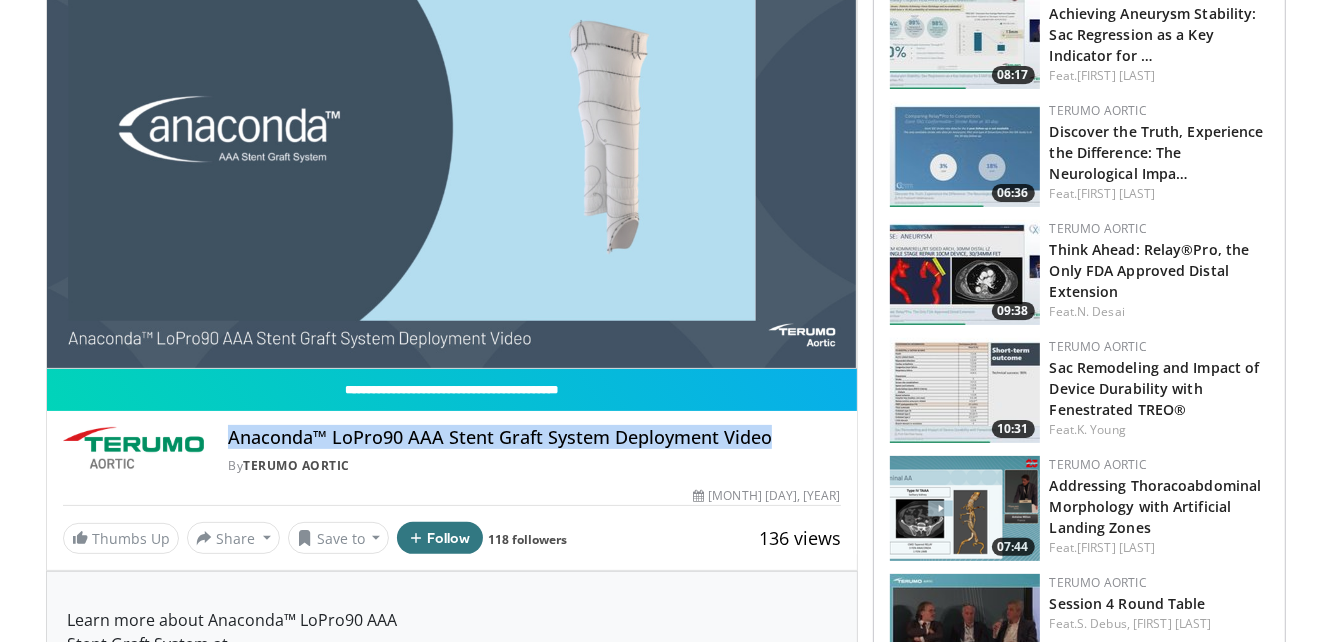 drag, startPoint x: 775, startPoint y: 440, endPoint x: 231, endPoint y: 437, distance: 544.0083 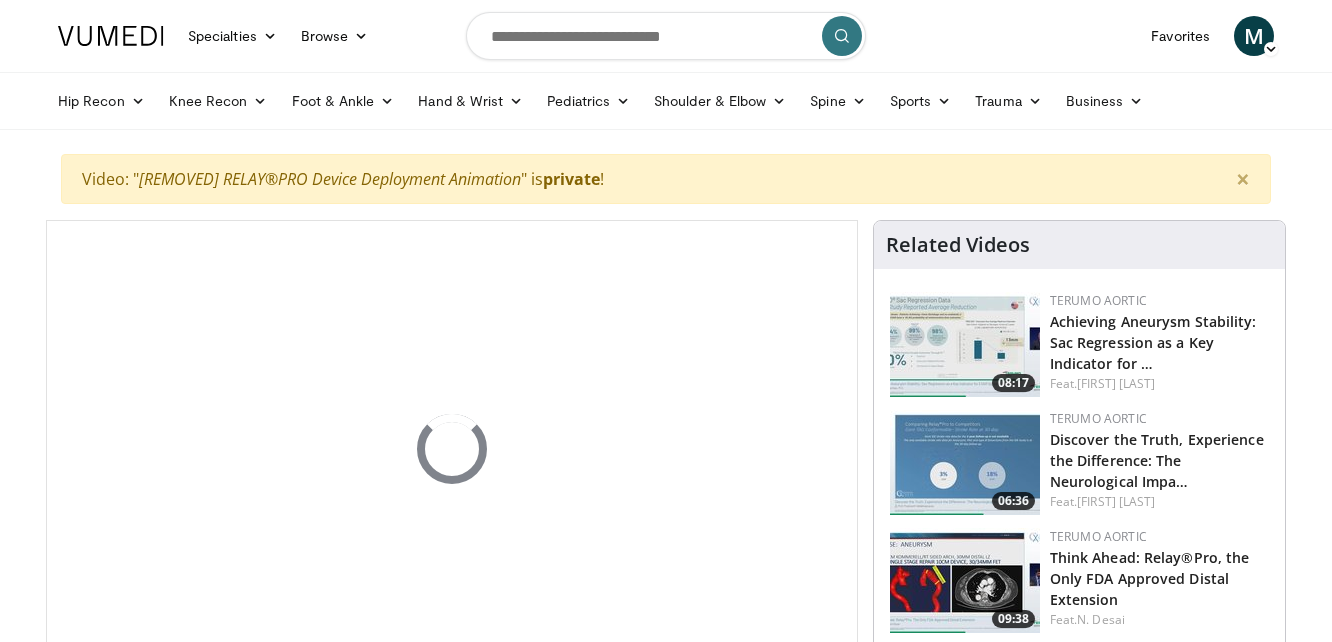 scroll, scrollTop: 0, scrollLeft: 0, axis: both 